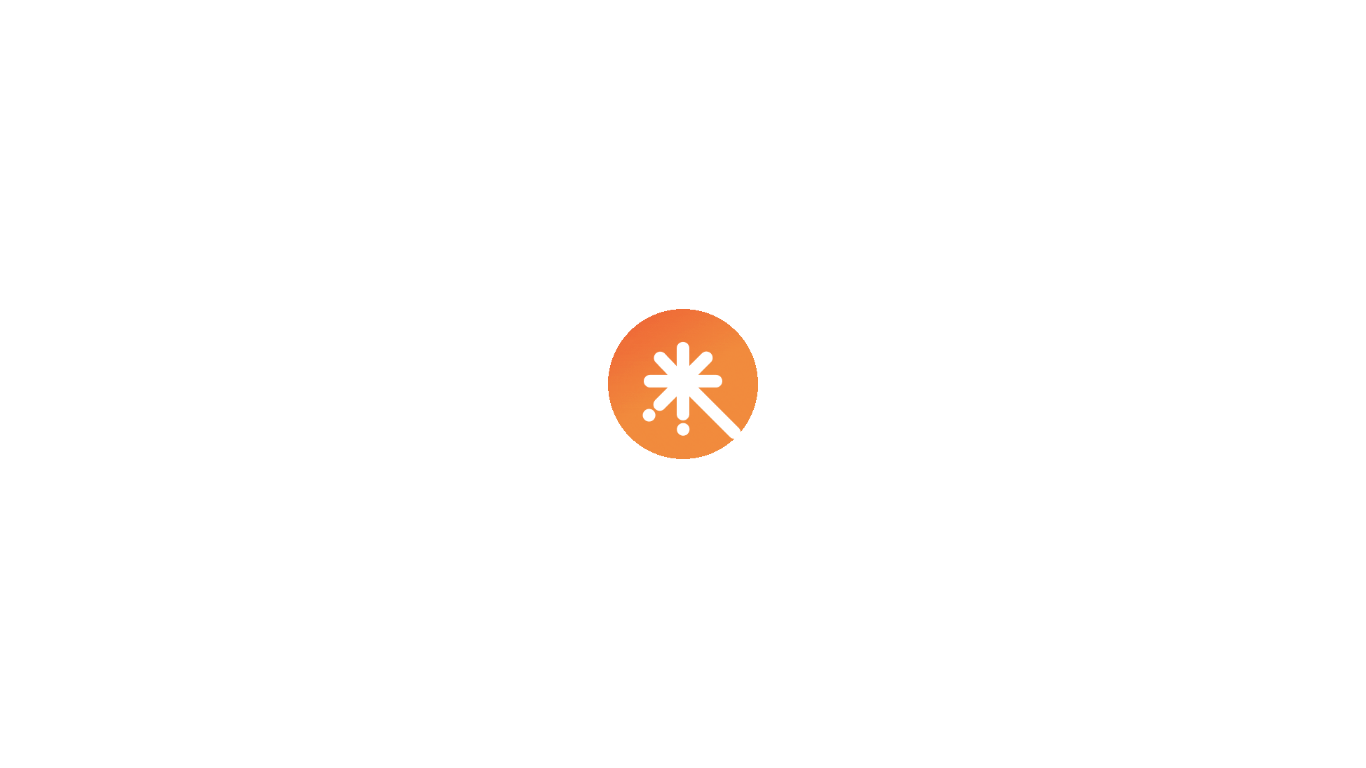 scroll, scrollTop: 0, scrollLeft: 0, axis: both 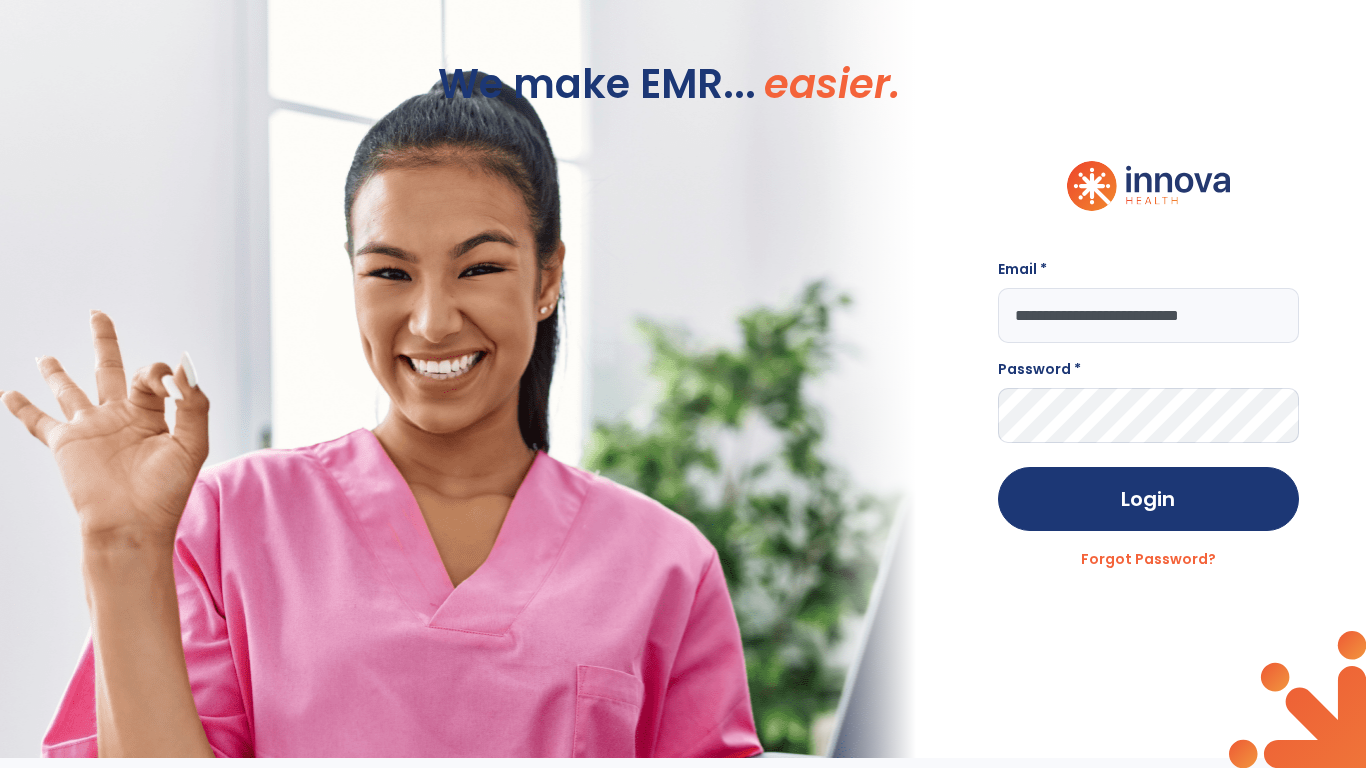 type on "**********" 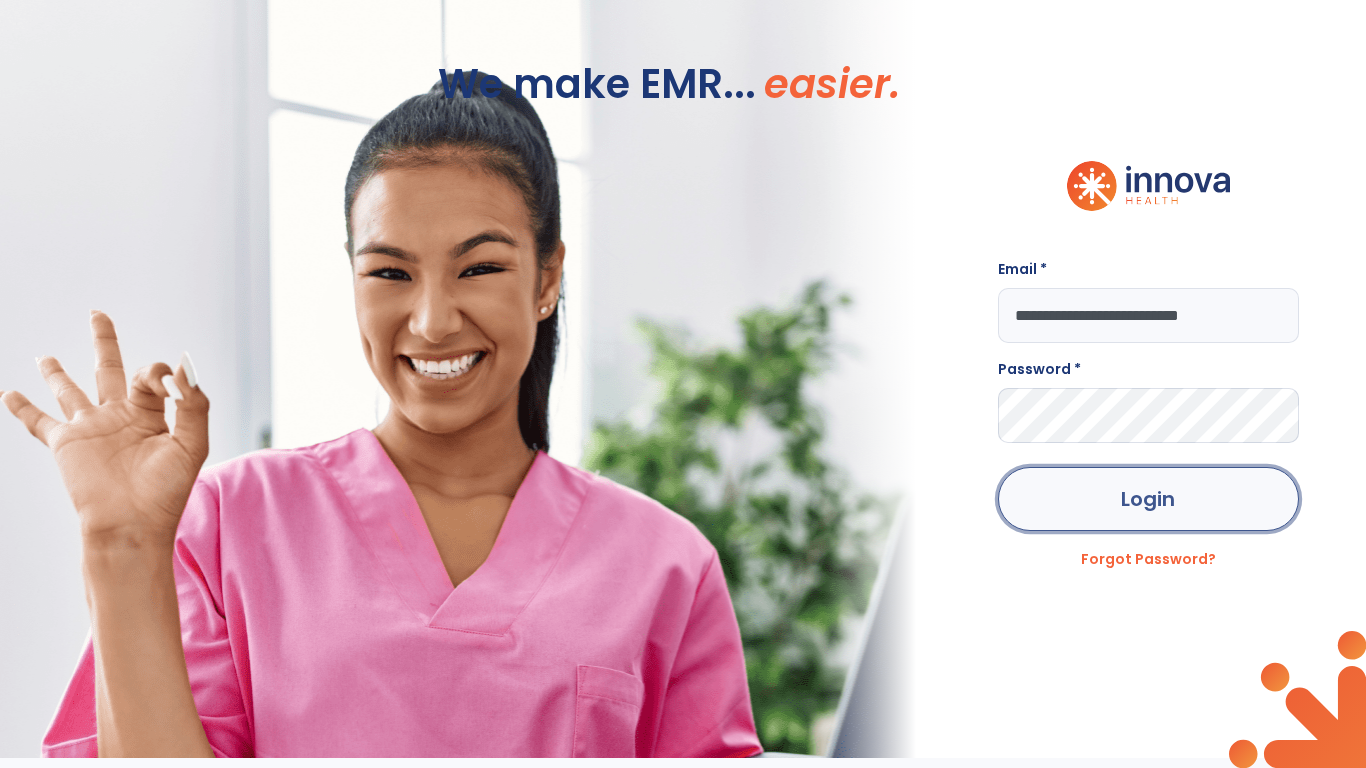click on "Login" 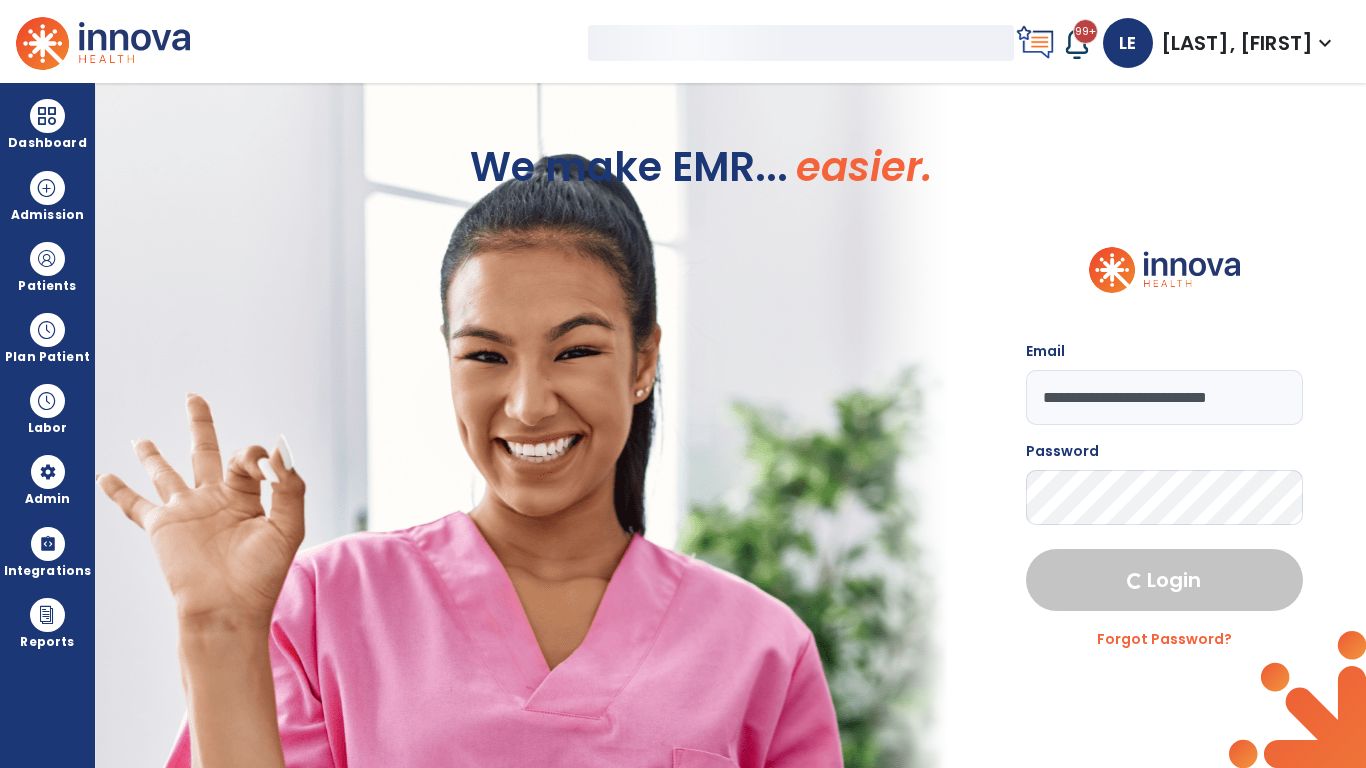 select on "***" 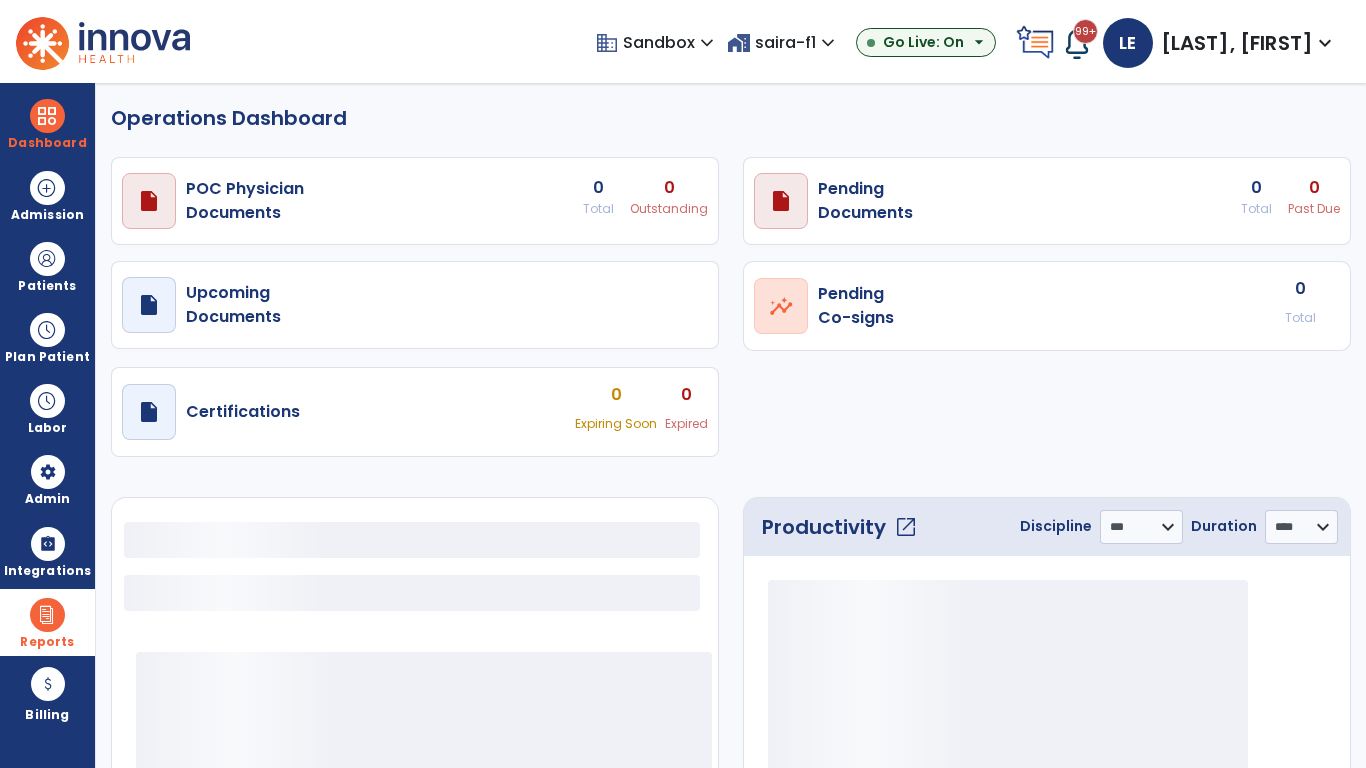 click at bounding box center [47, 615] 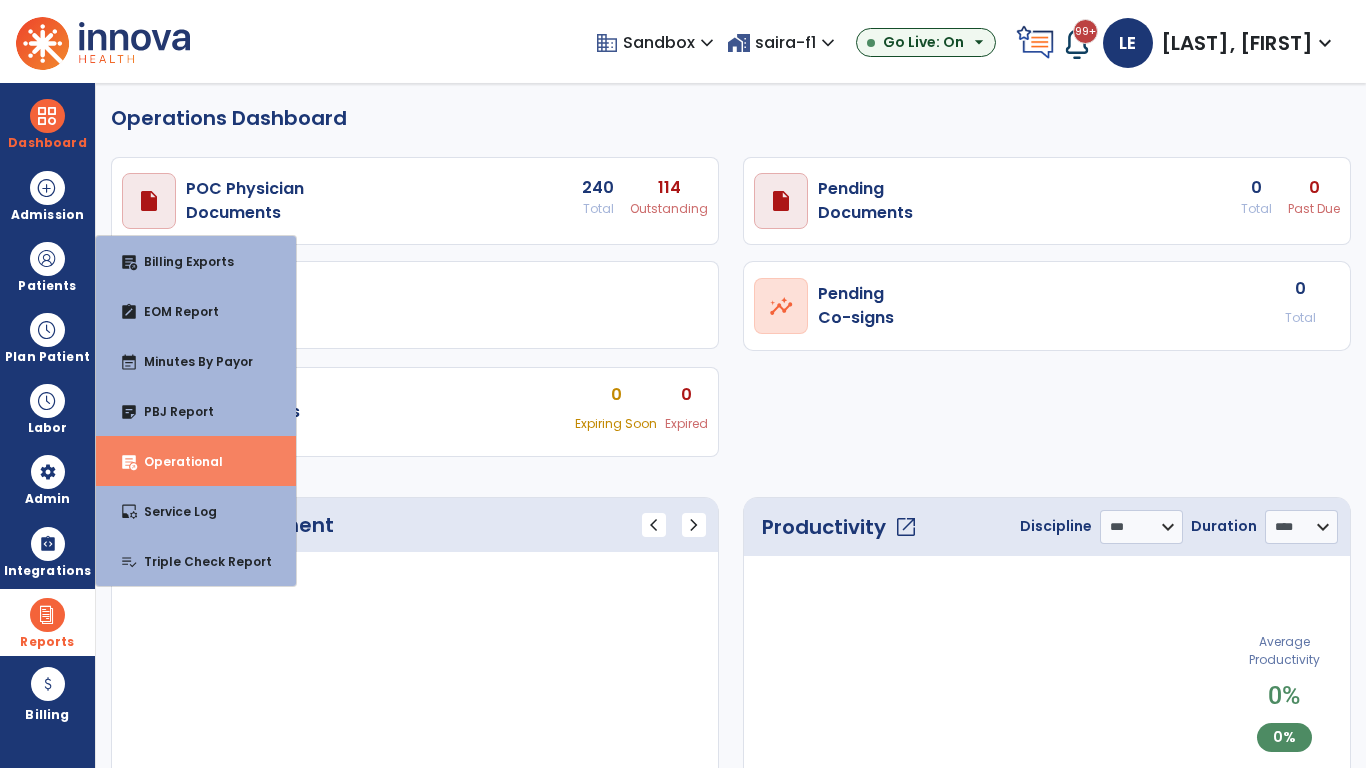 click on "Operational" at bounding box center [175, 461] 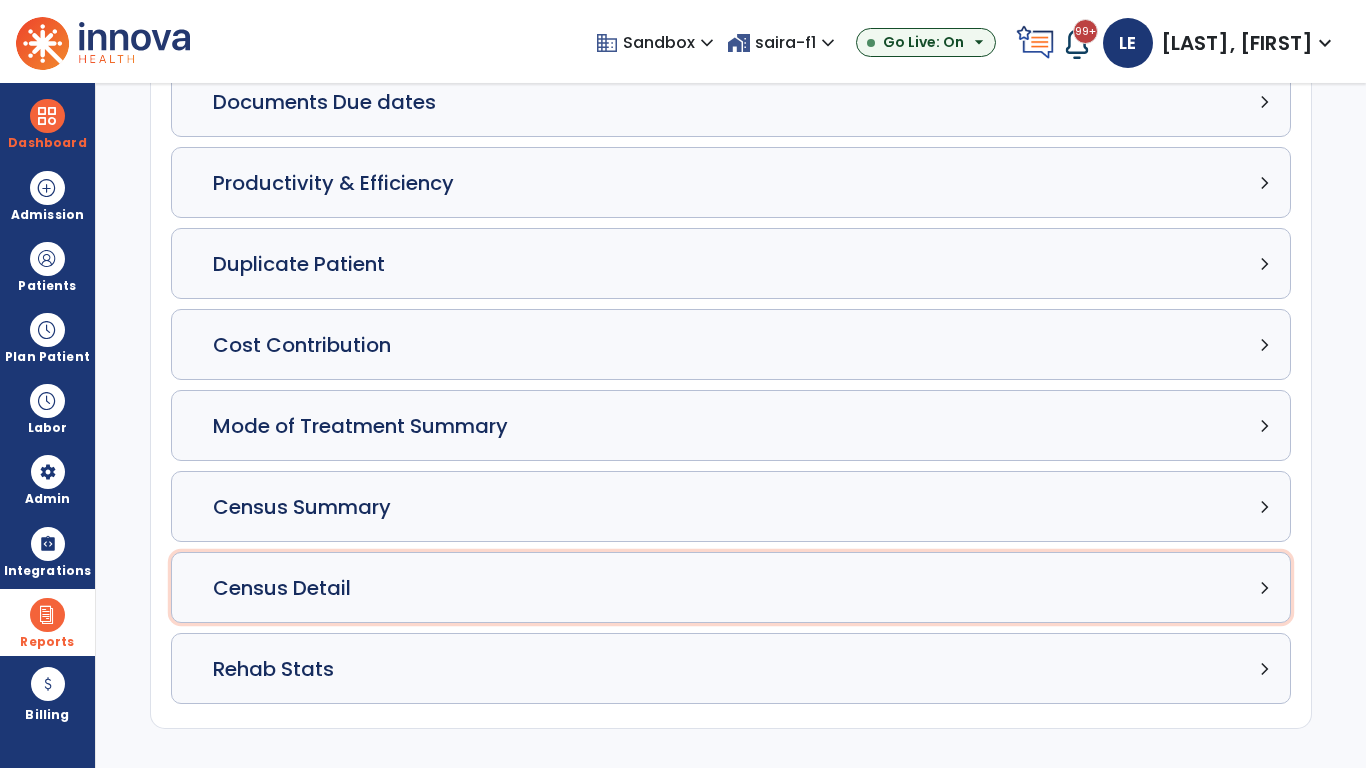 click on "Census Detail chevron_right" 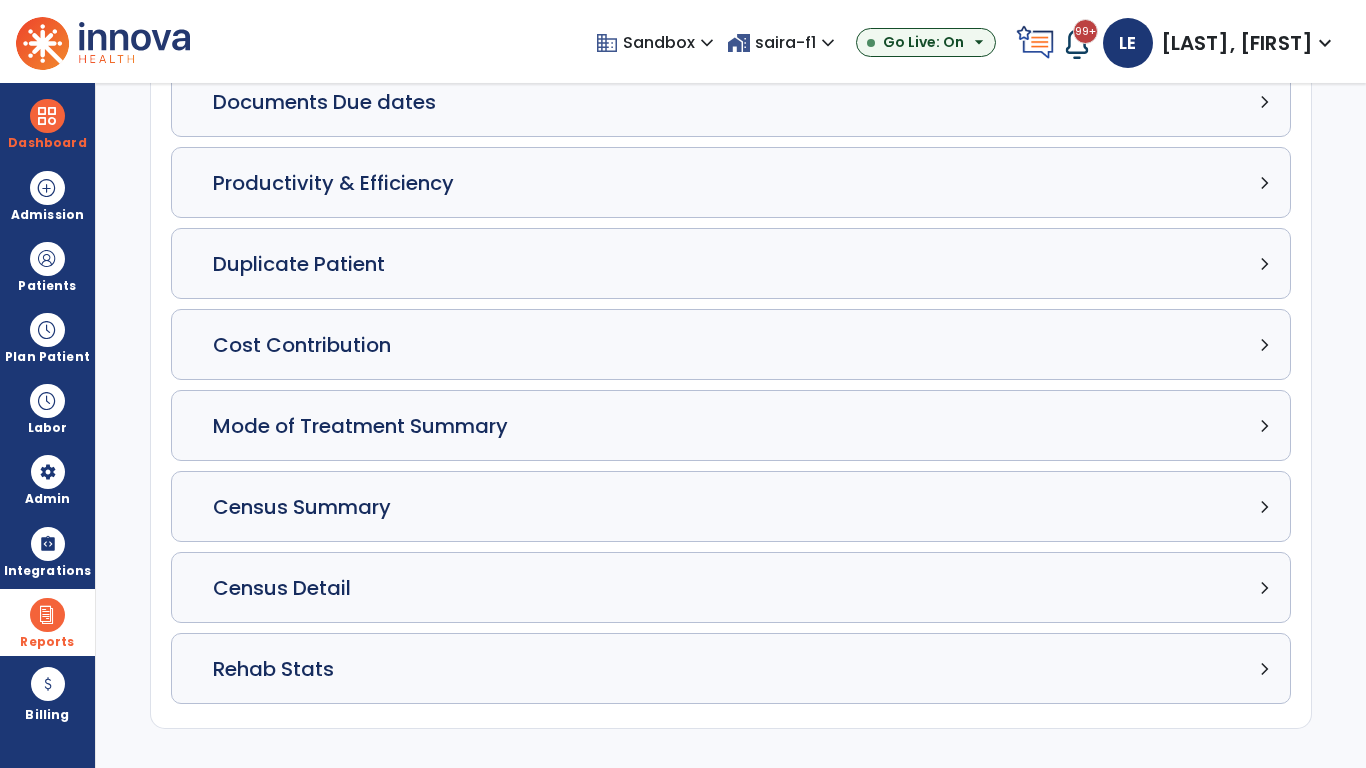 select on "*****" 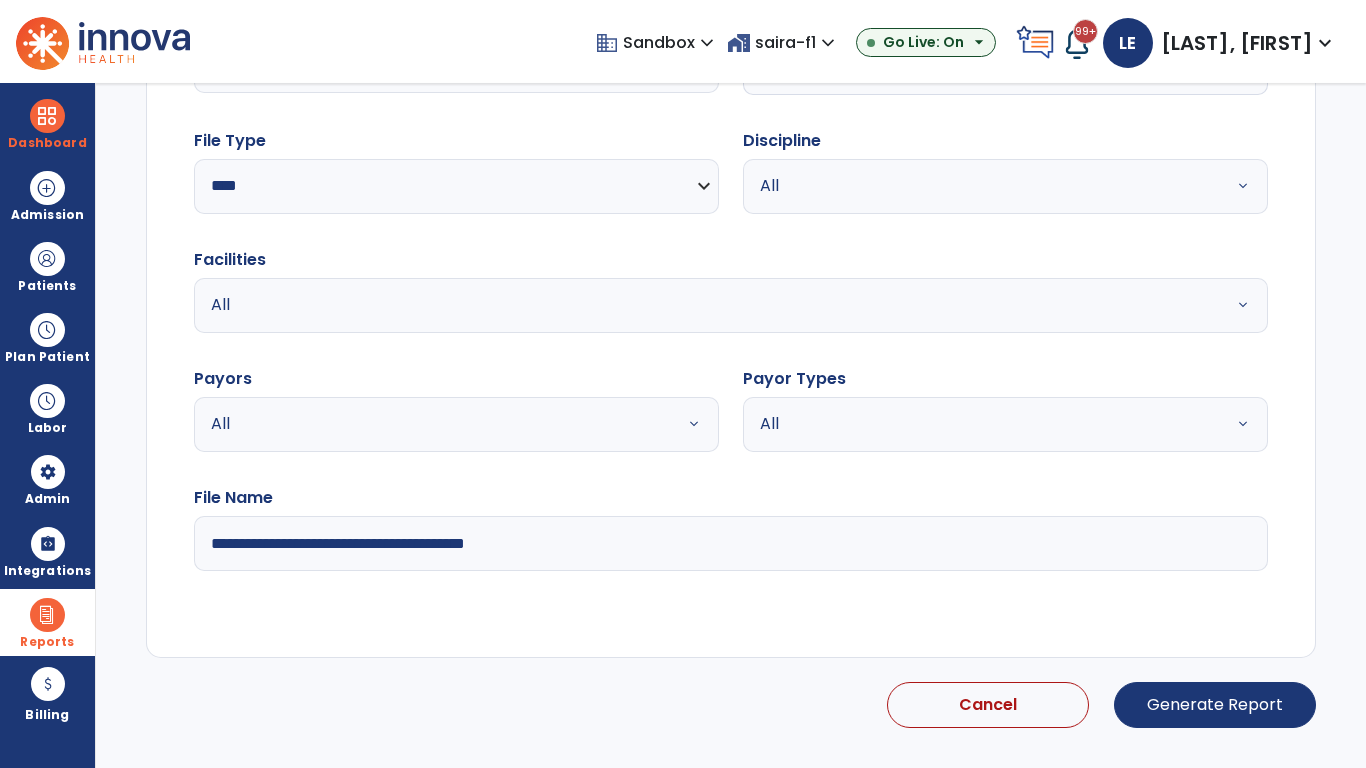 select on "*****" 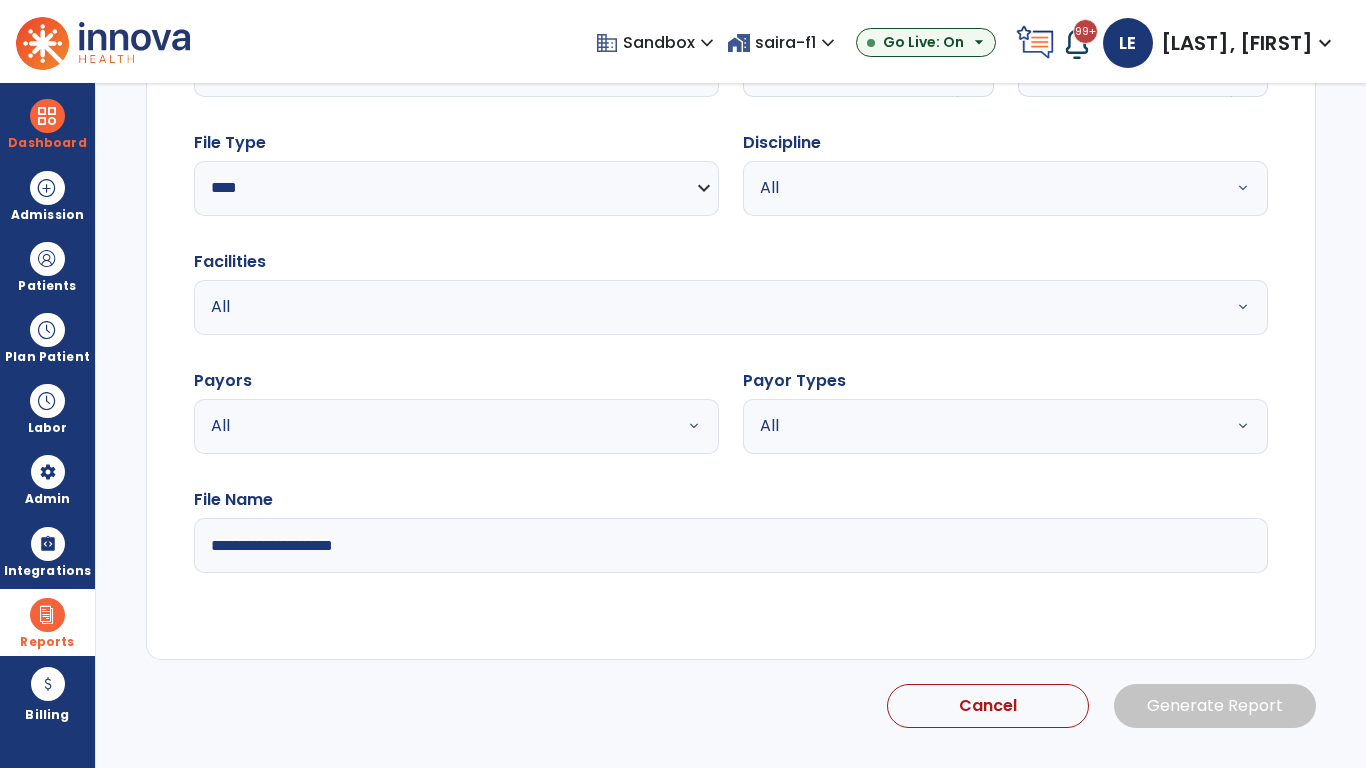 click 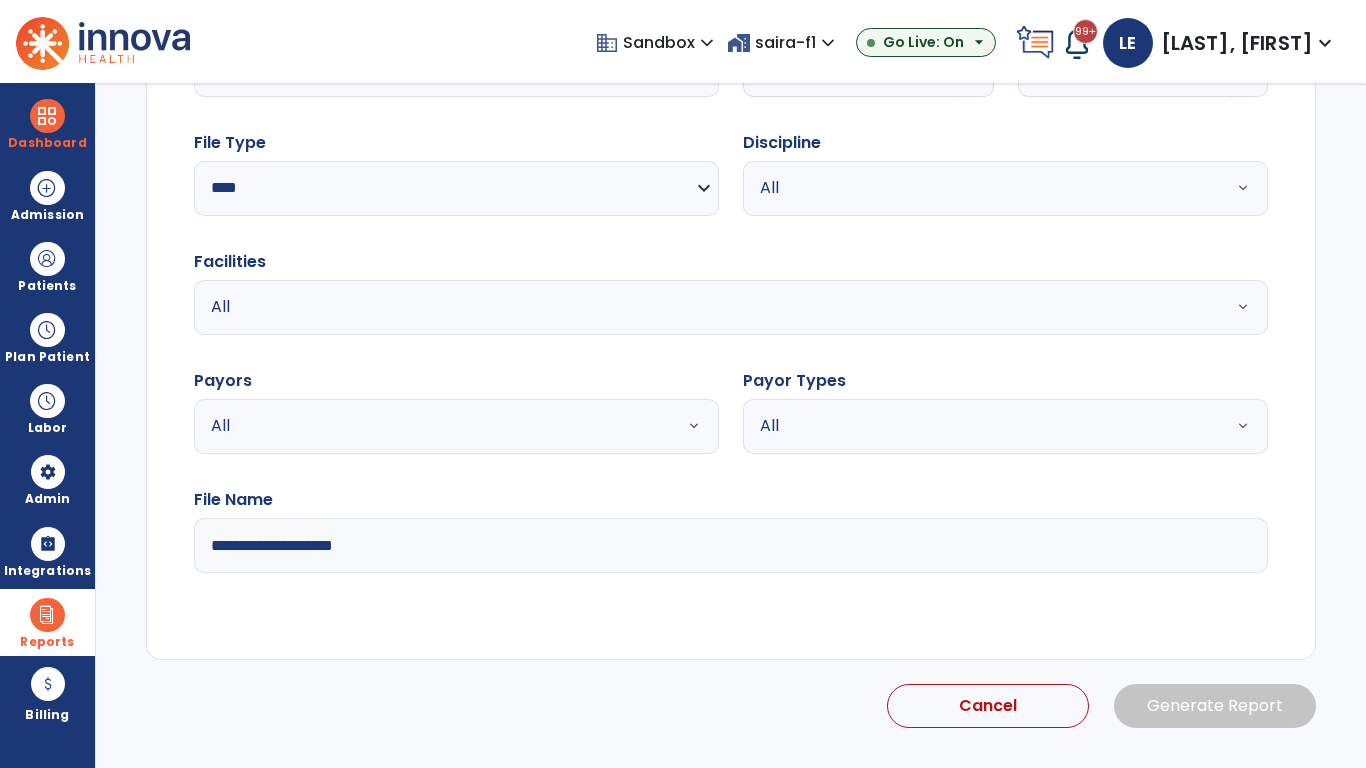select on "*" 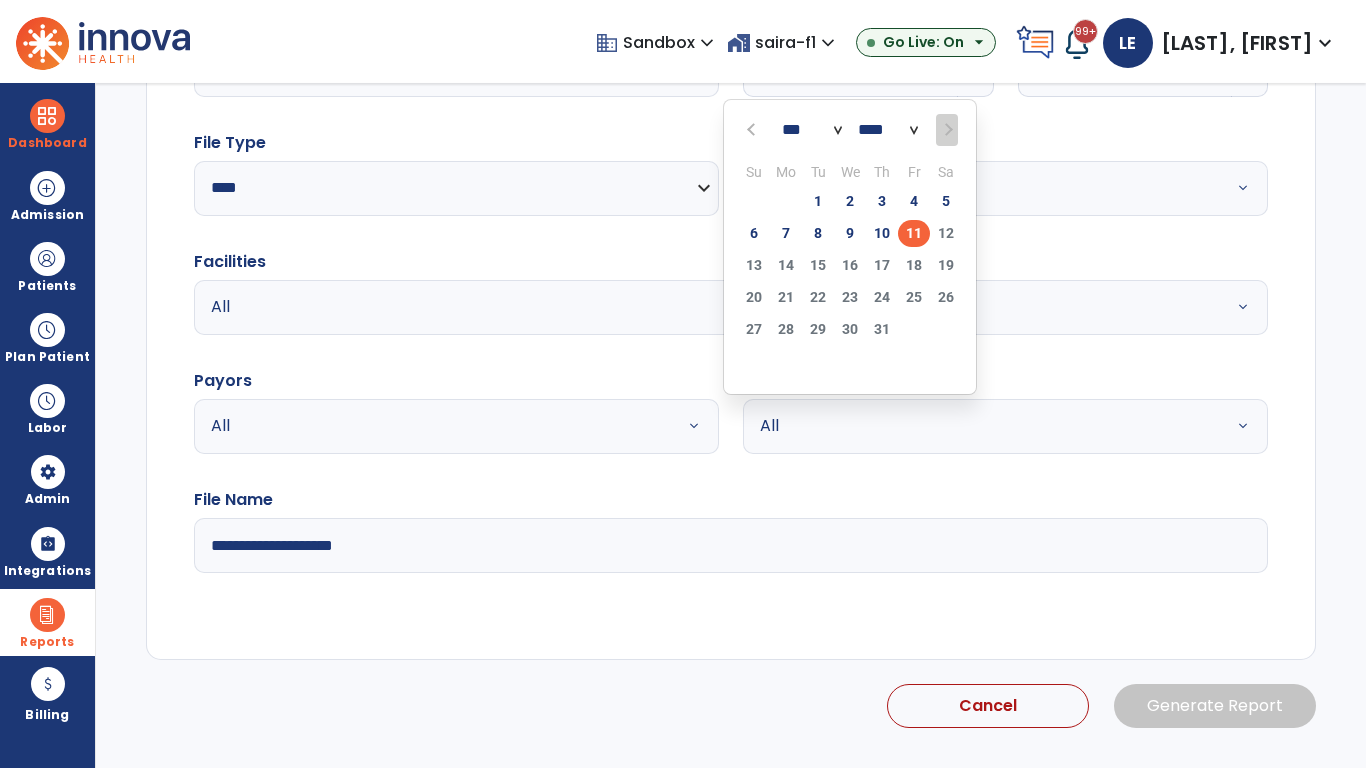 scroll, scrollTop: 192, scrollLeft: 0, axis: vertical 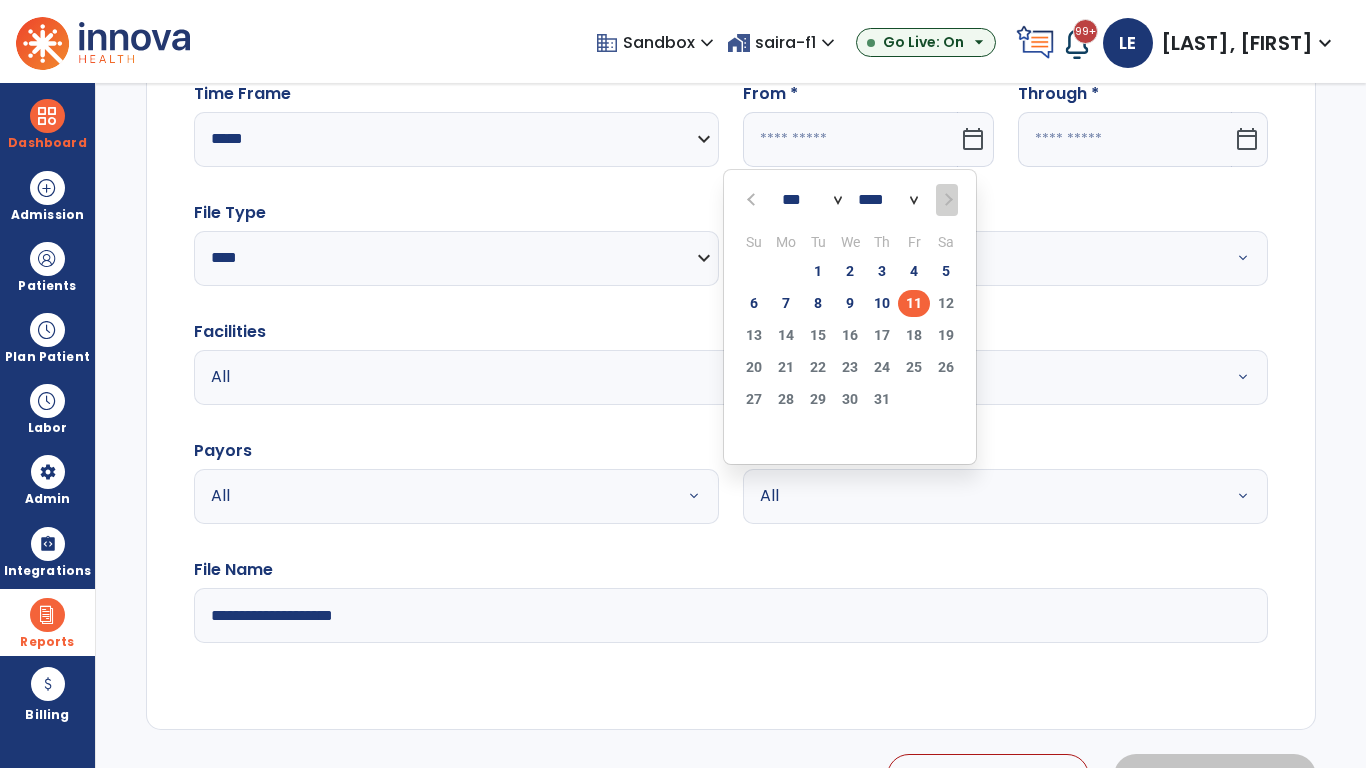 select on "****" 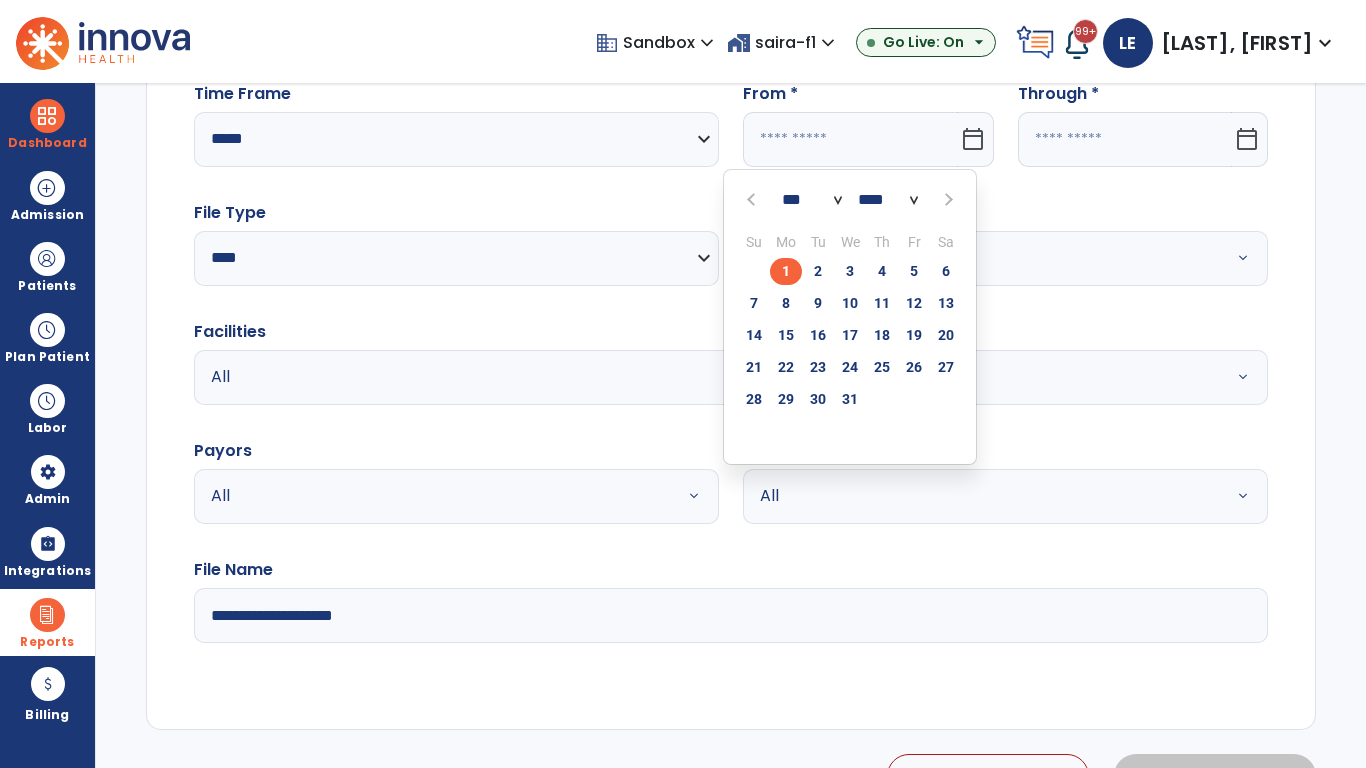 select on "**" 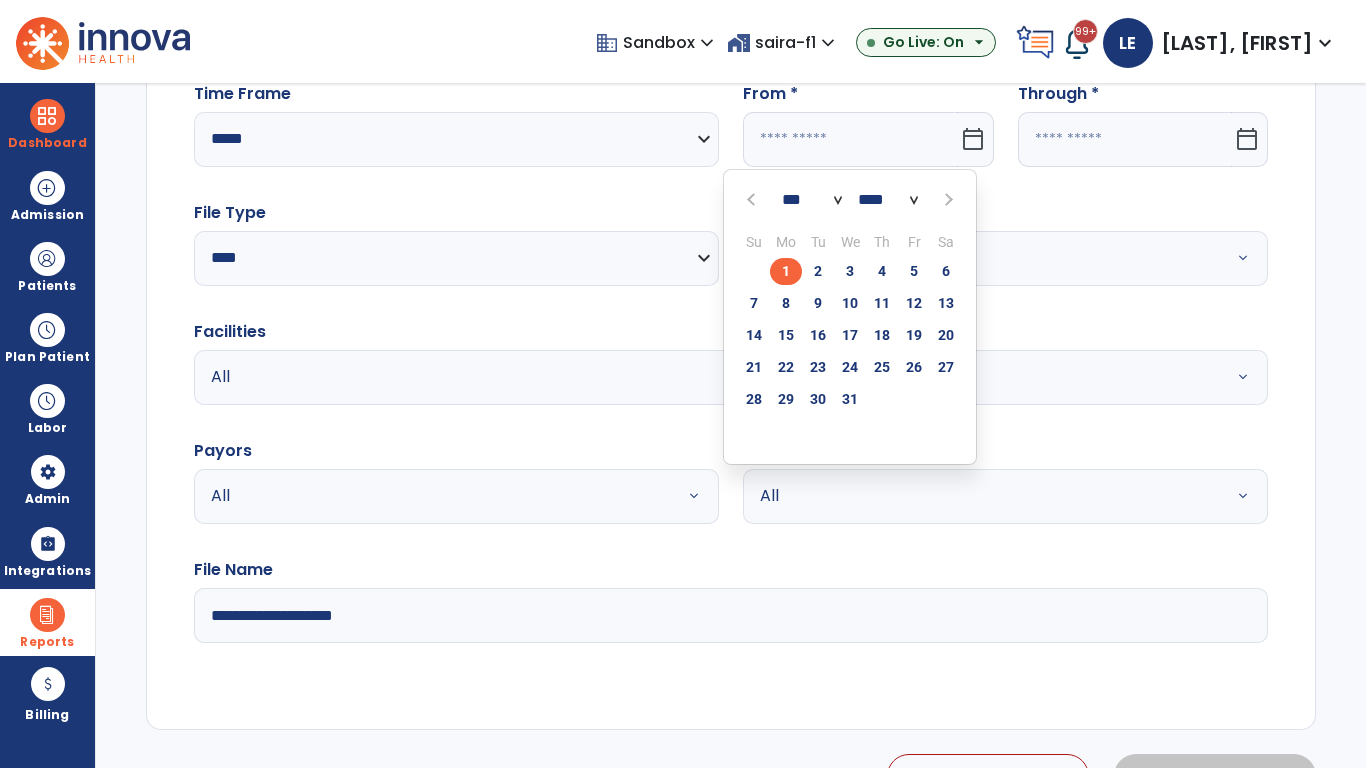 type on "**********" 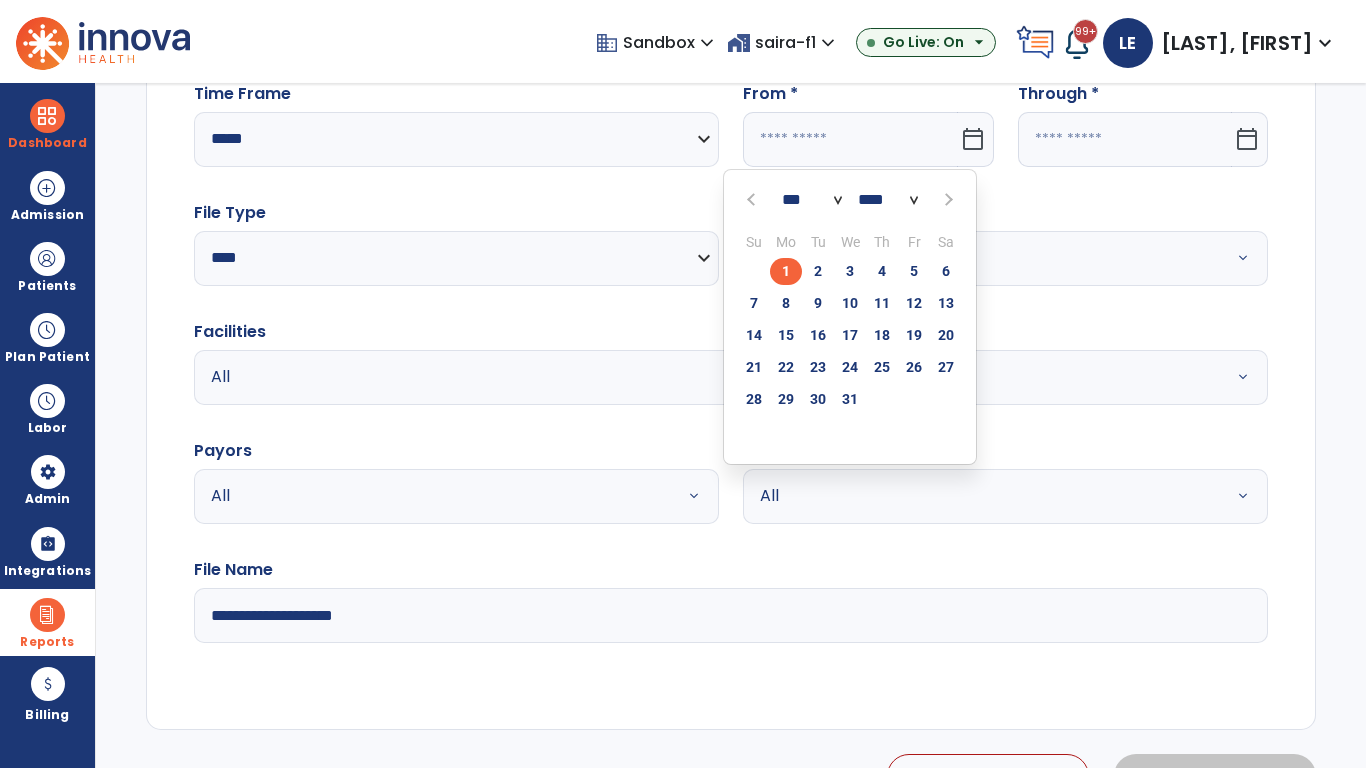 type on "*********" 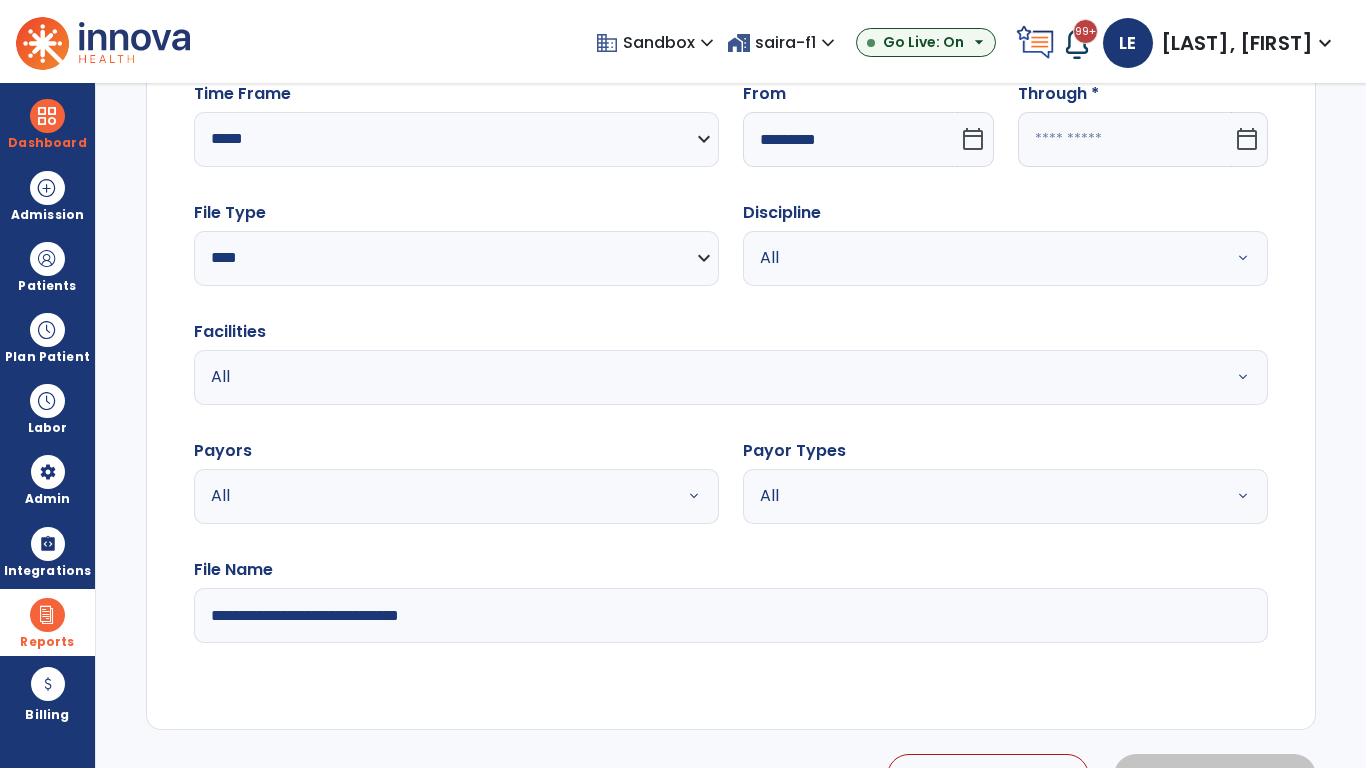 click 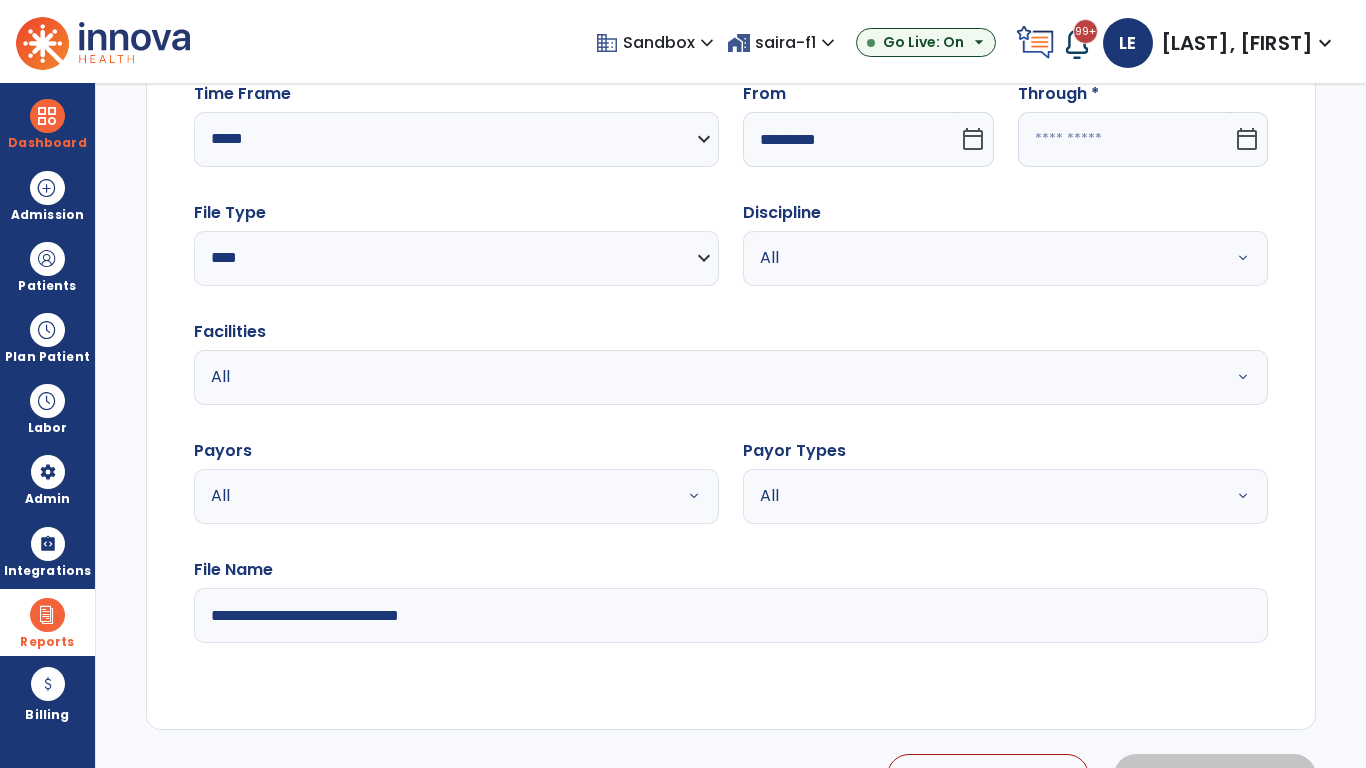 select on "*" 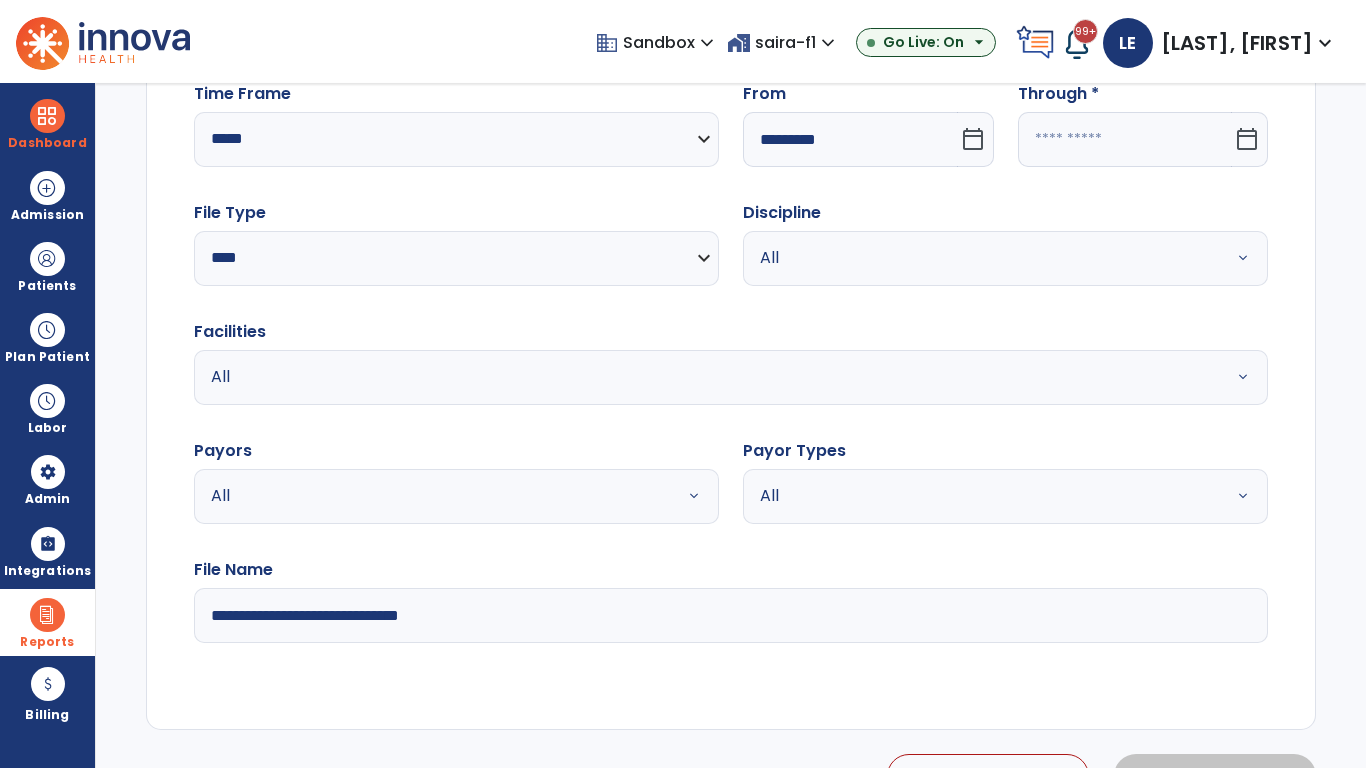 select on "****" 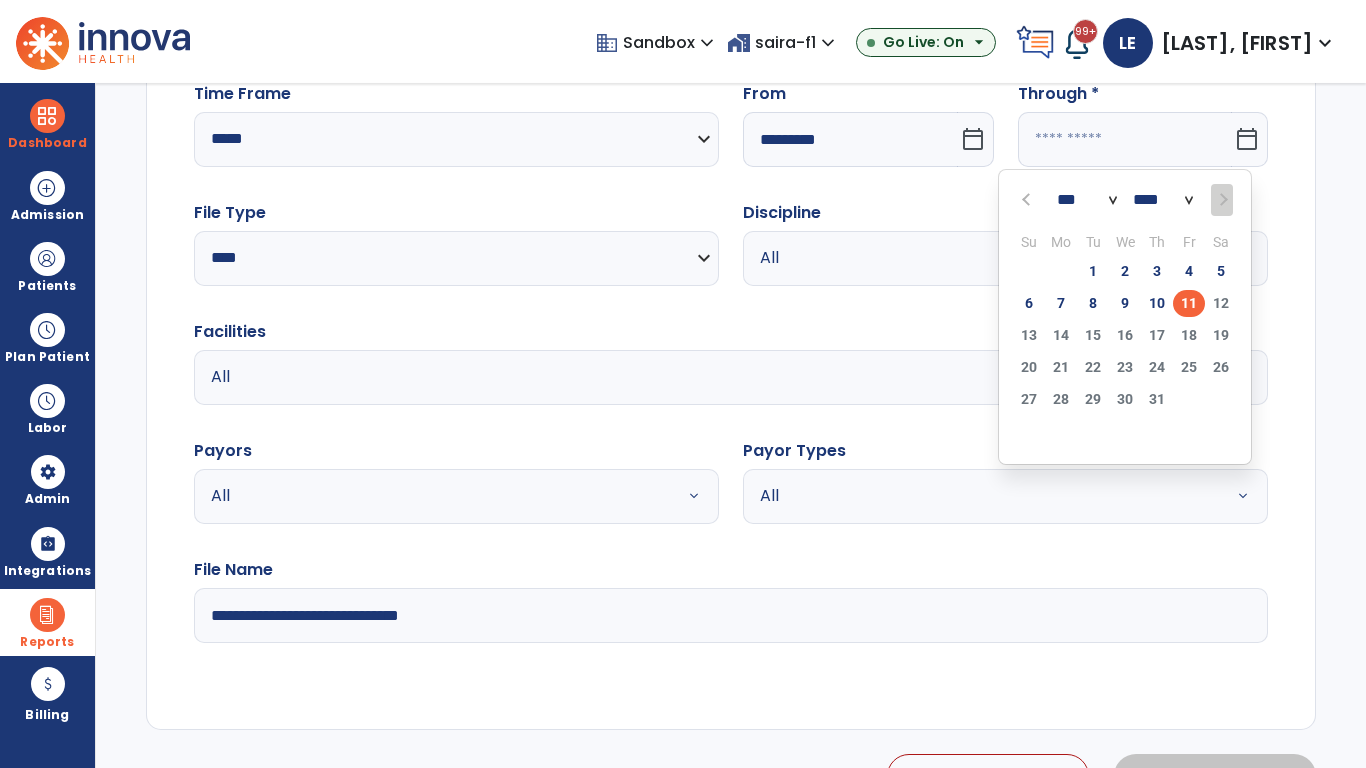 select on "*" 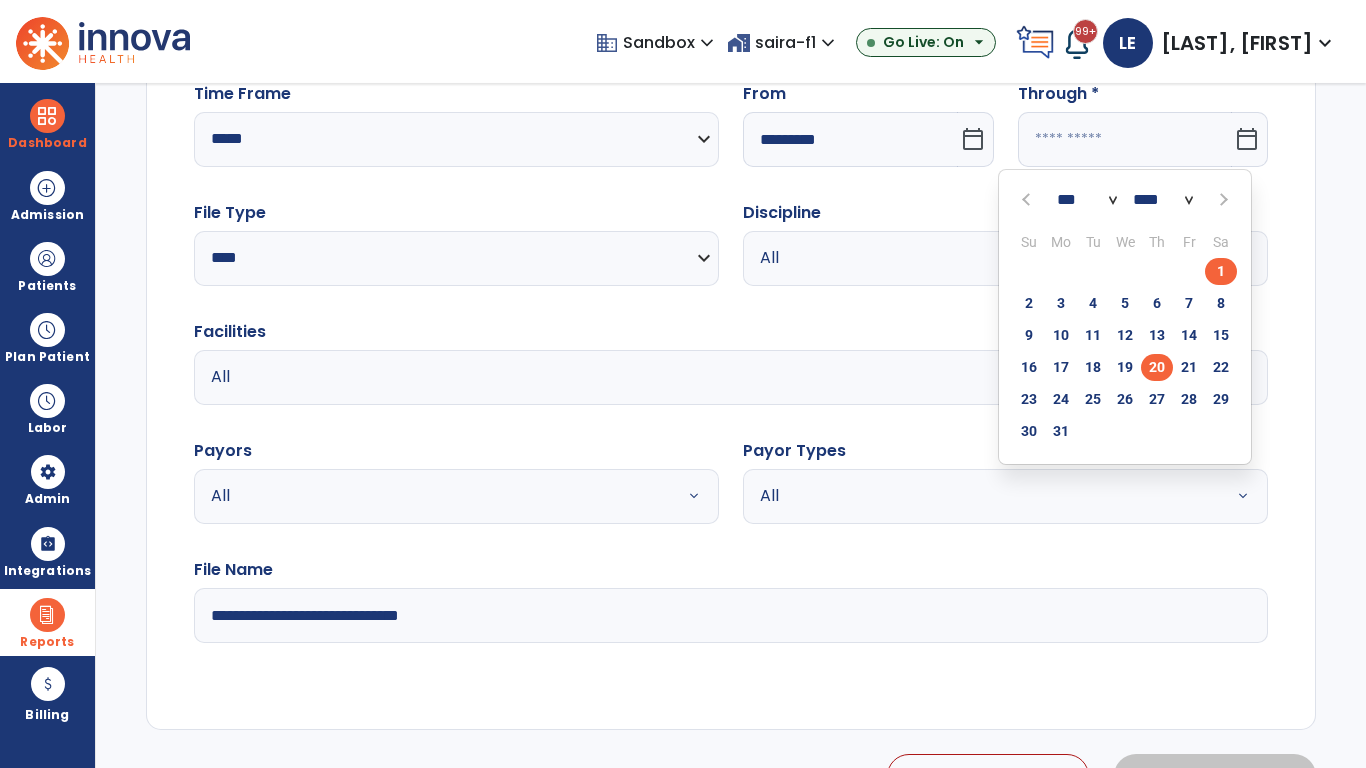 click on "20" 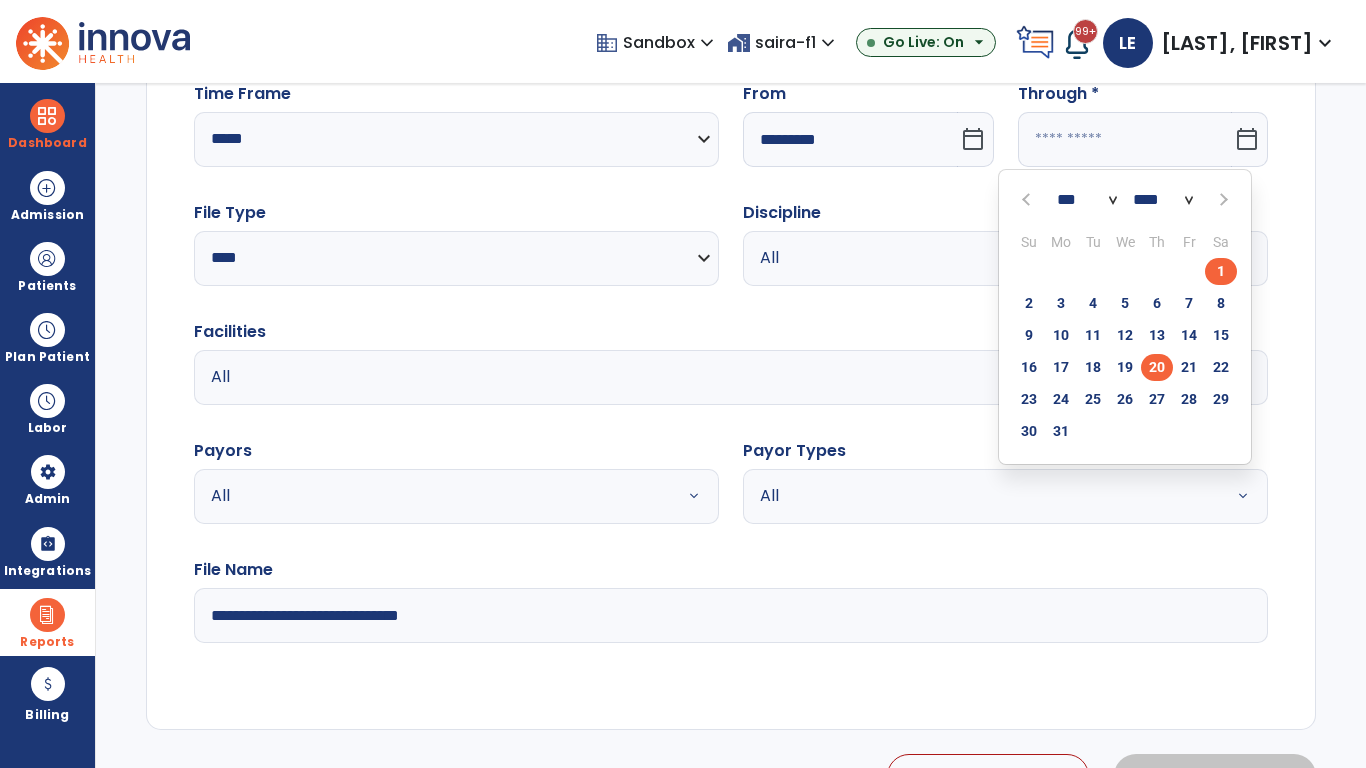 type on "**********" 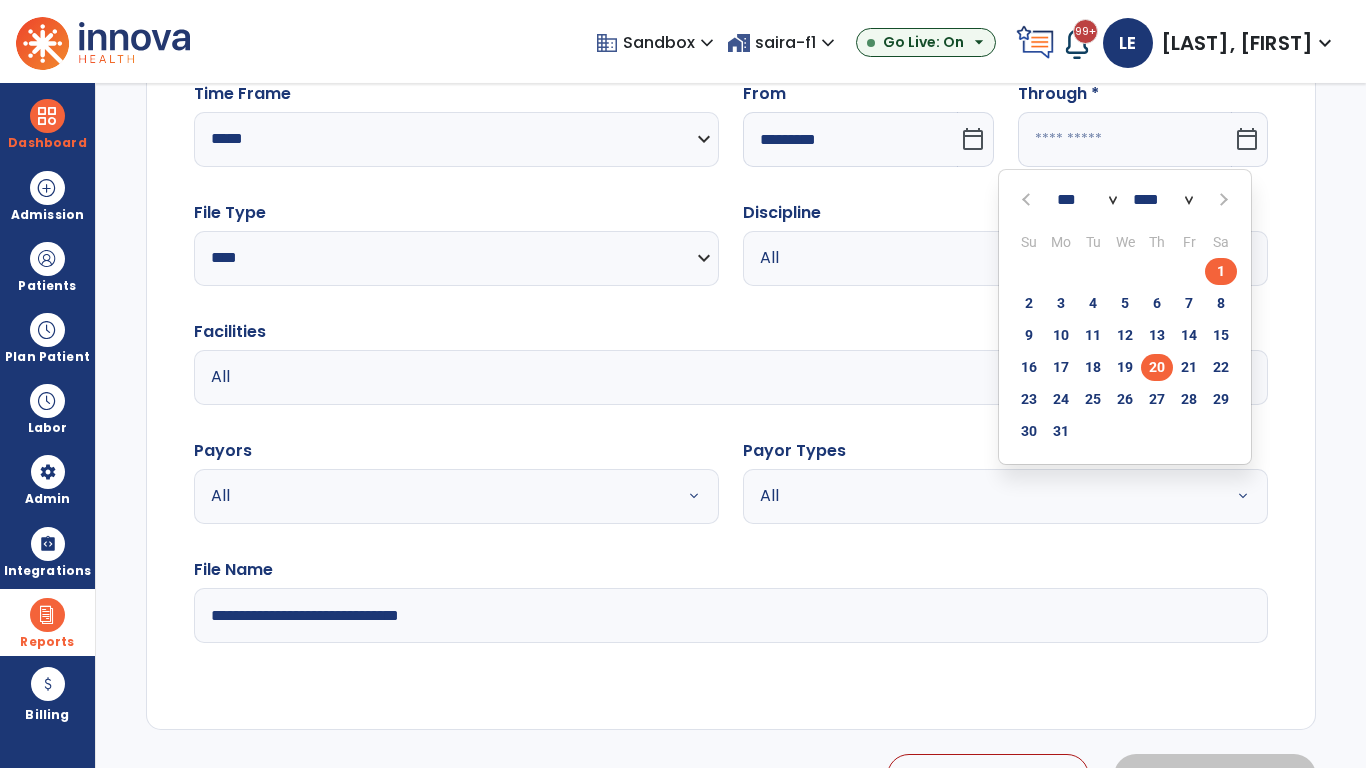type on "*********" 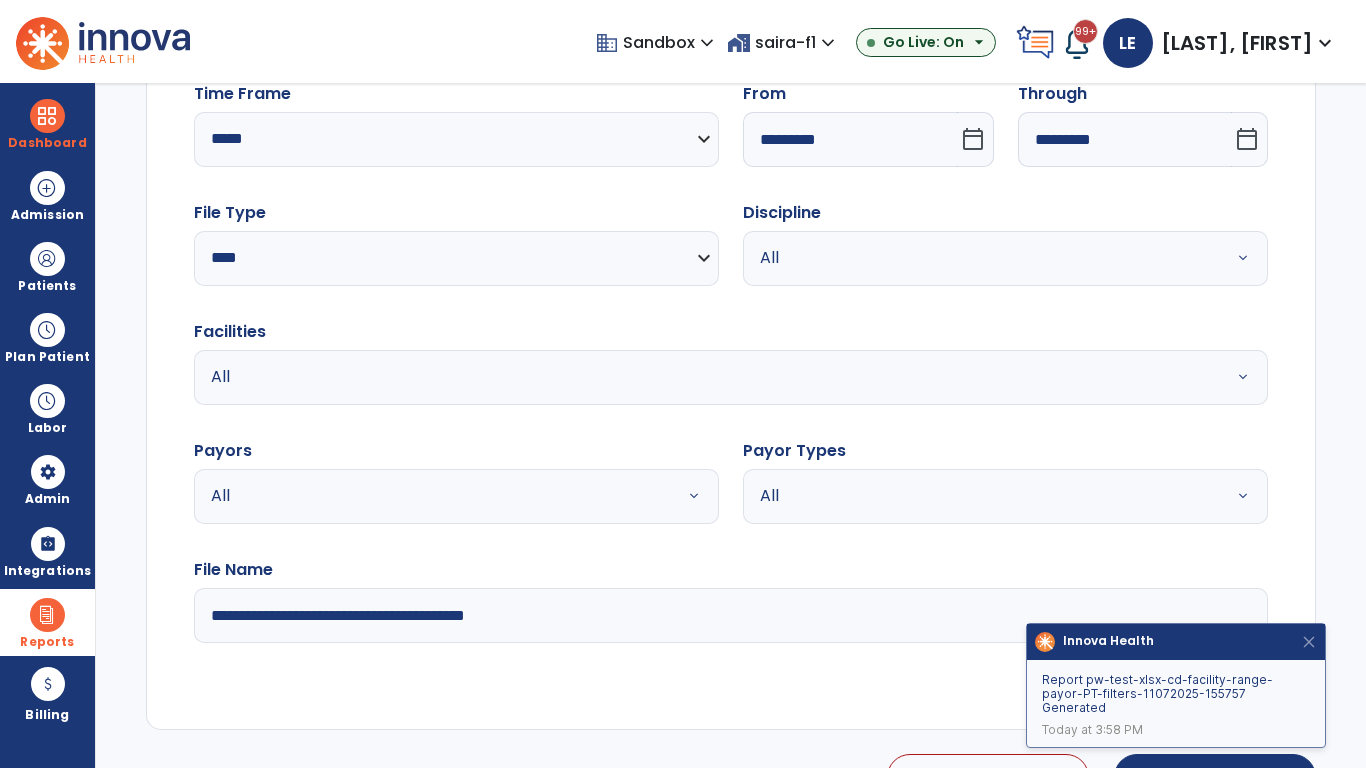 click on "All" at bounding box center [981, 258] 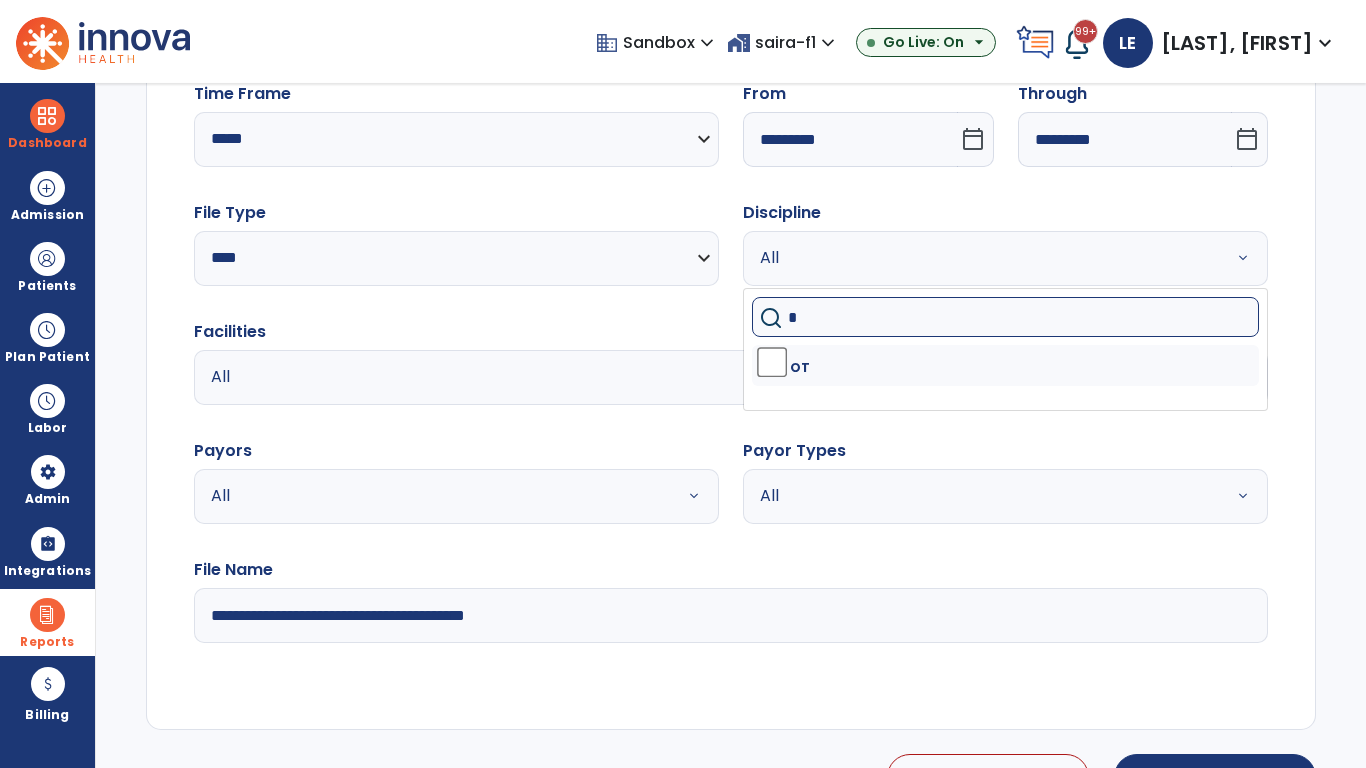 type on "**" 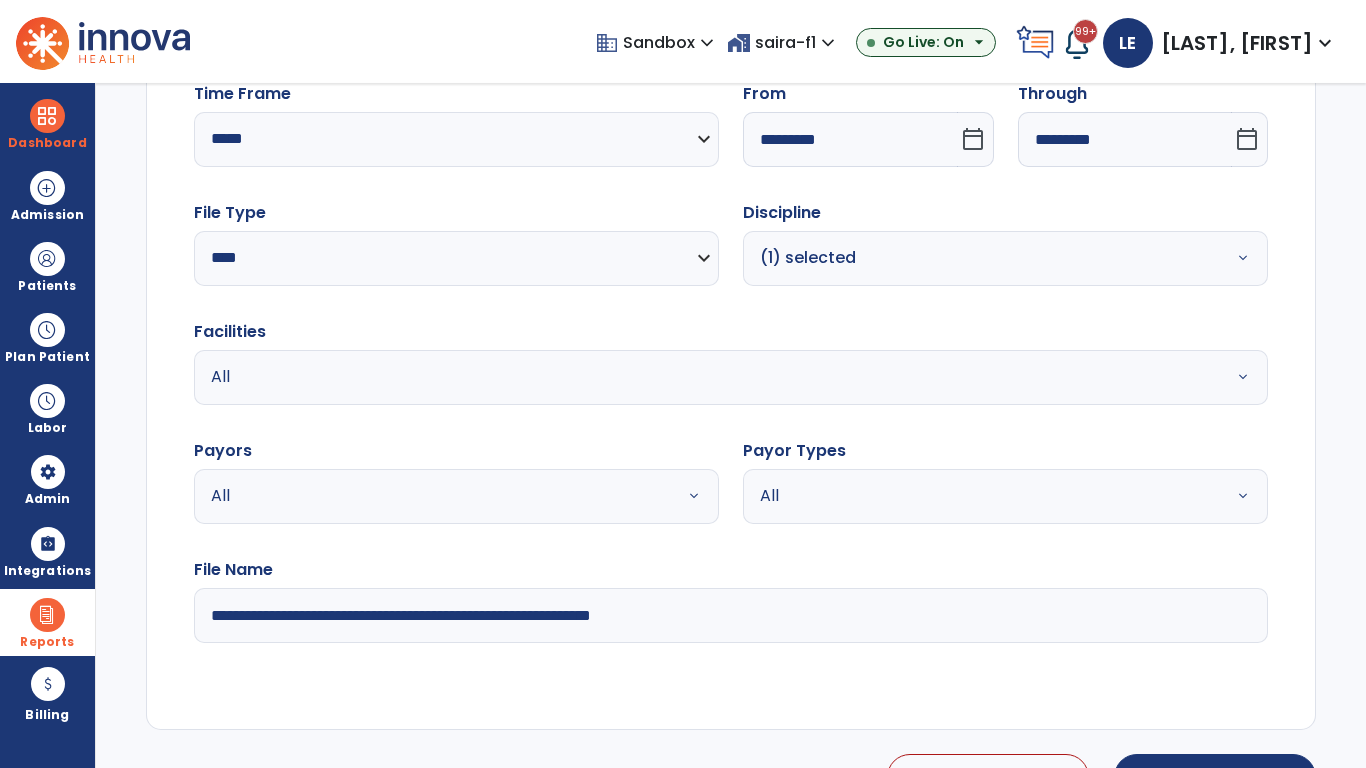 type on "**********" 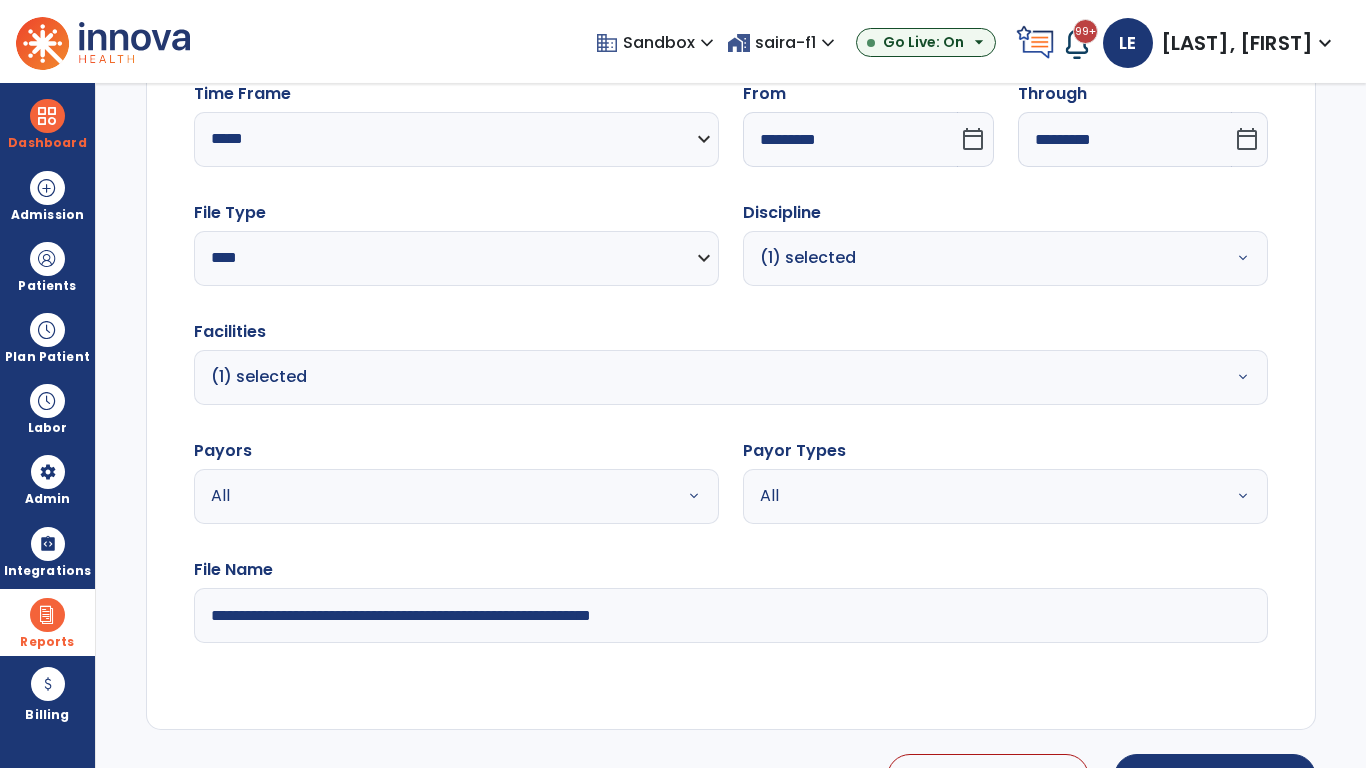 click on "All" at bounding box center [432, 496] 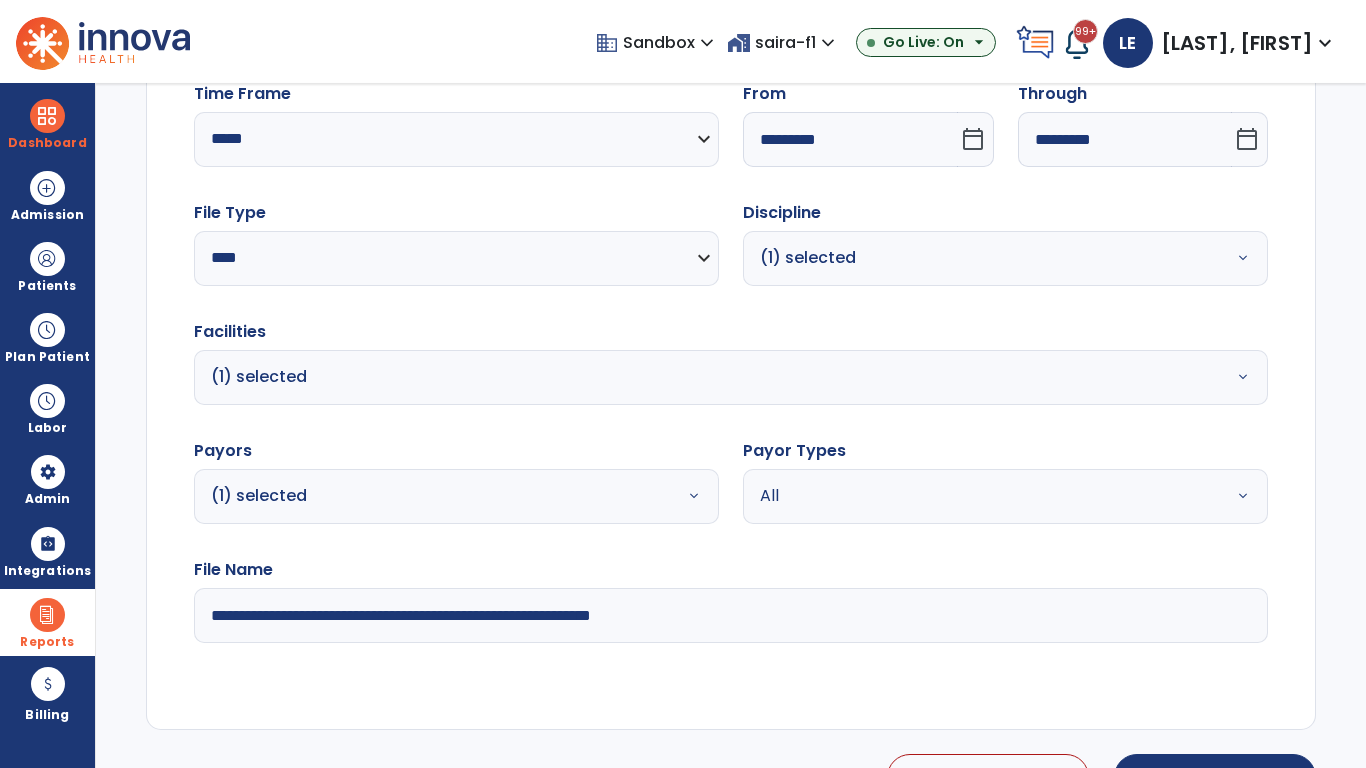 click on "All" at bounding box center [981, 496] 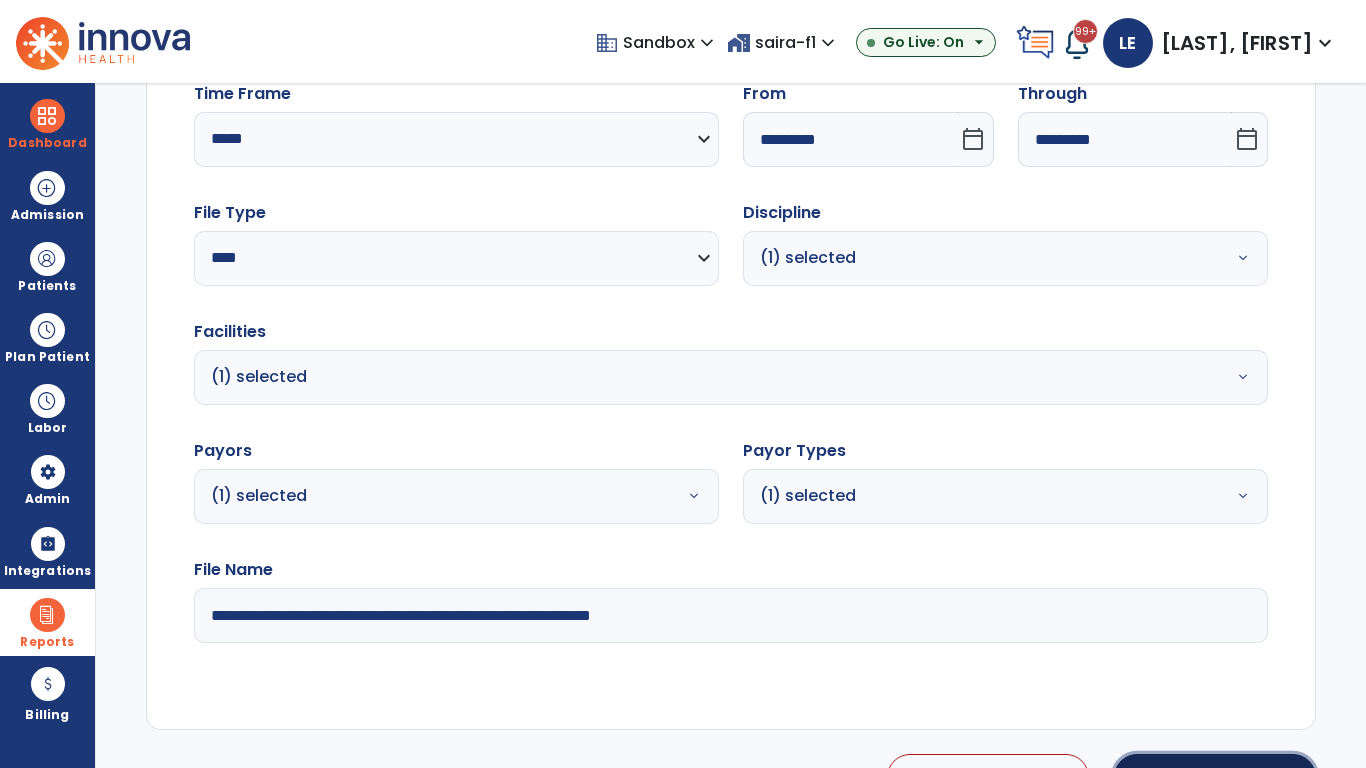 click on "Generate Report" 